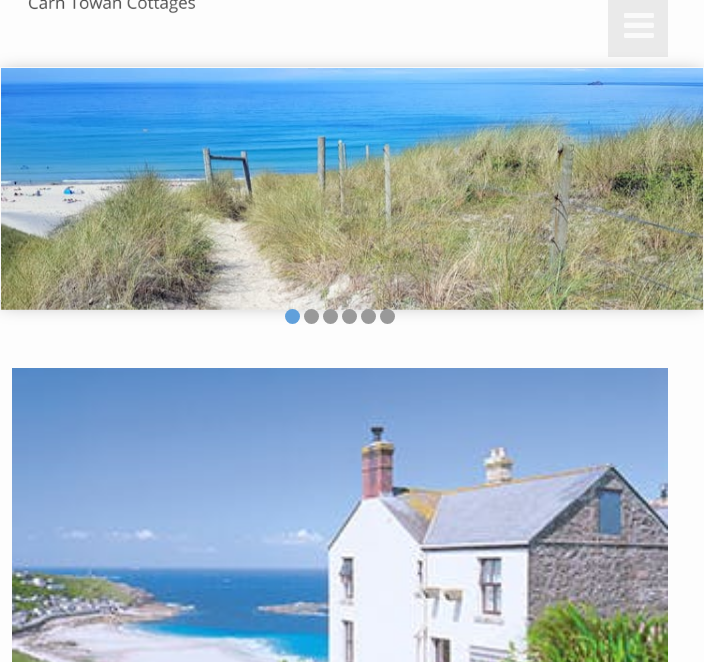 scroll, scrollTop: 0, scrollLeft: 0, axis: both 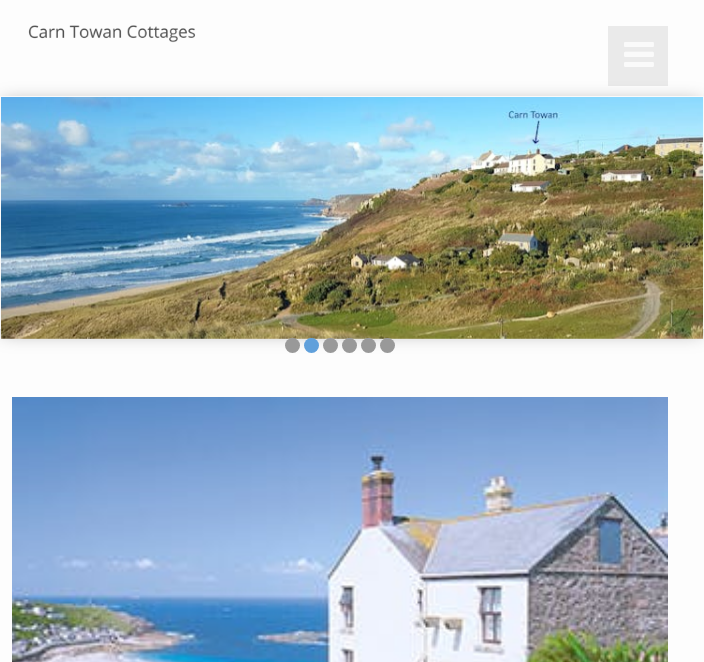 click at bounding box center (638, 58) 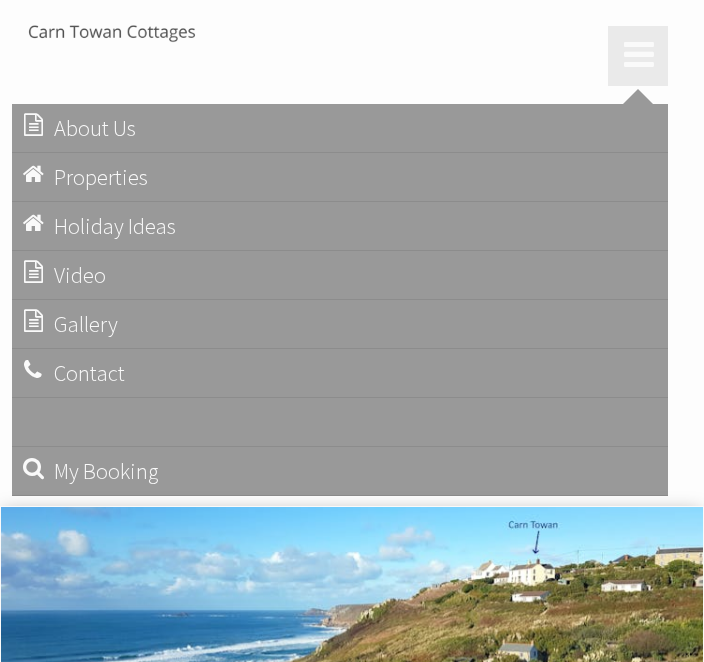 click on "Properties  Summary Descriptions" at bounding box center (340, 177) 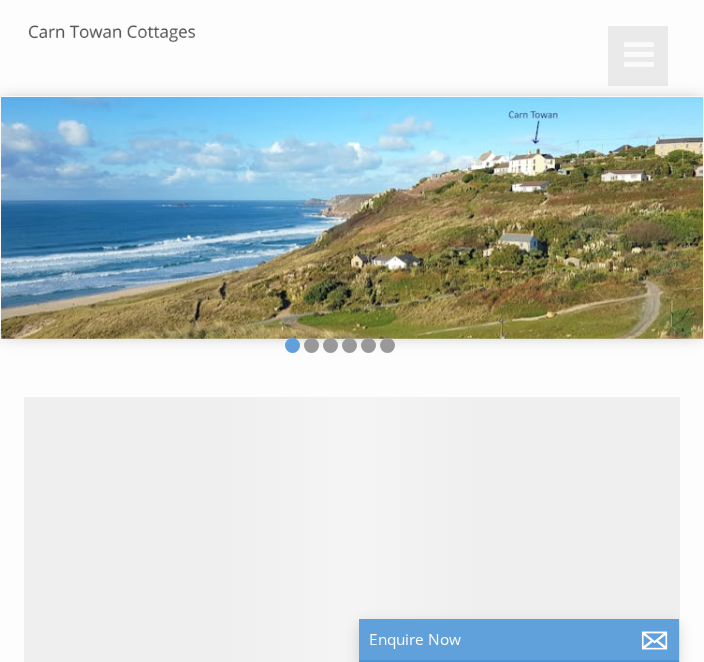scroll, scrollTop: 0, scrollLeft: 18, axis: horizontal 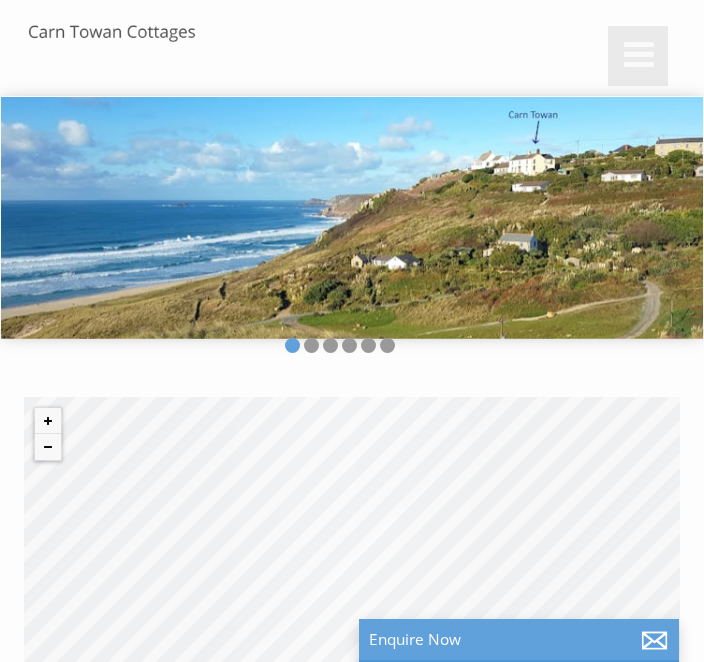click on "Enquire Now" at bounding box center [519, 639] 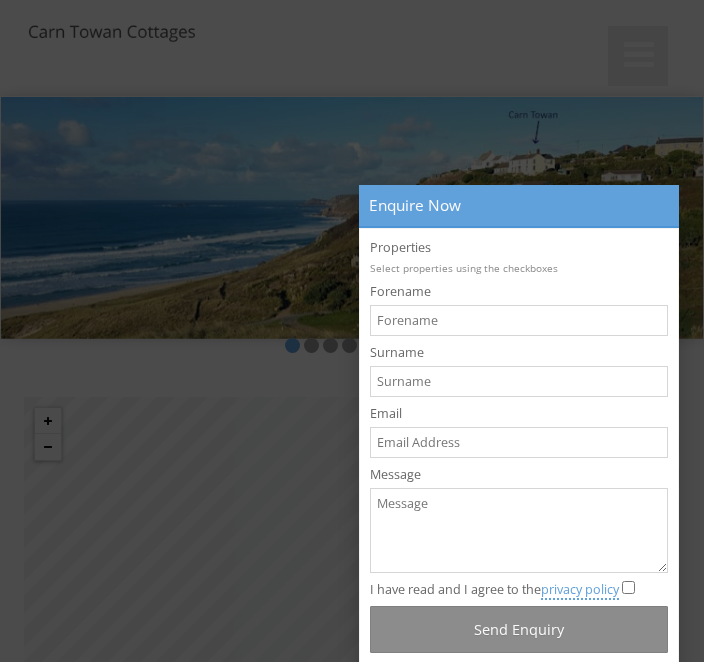 scroll, scrollTop: 222, scrollLeft: 0, axis: vertical 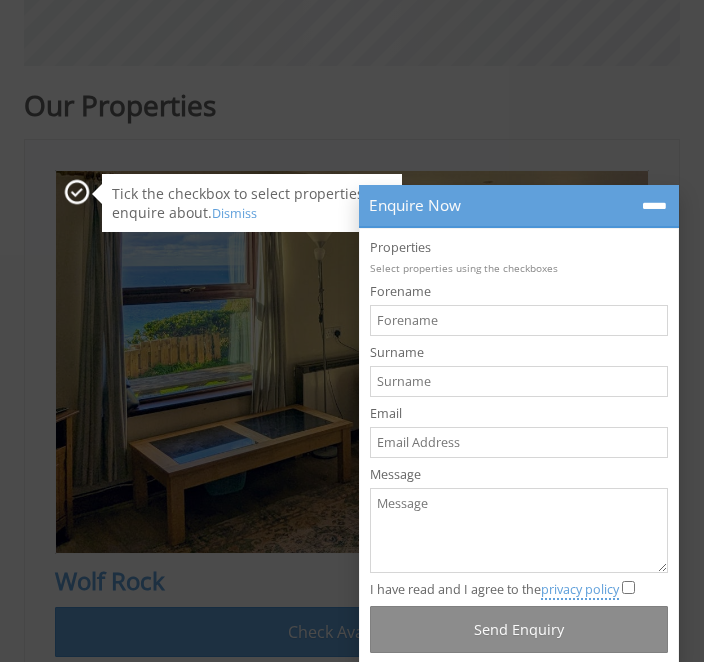 click at bounding box center [352, 362] 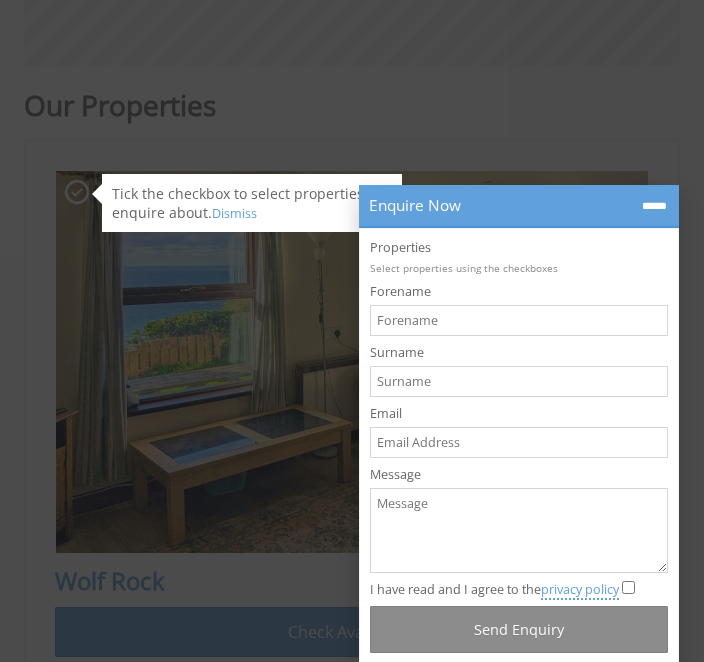 click on "About Us  Carn Towan & Area
Properties  Summary Descriptions
Holiday Ideas  Things to do & where
Video  Live beach view
Gallery  West Penwith
Contact  Enquiries
My Booking
My Booking
Guests
1
2
3
4
5
6
Date
13/07/2025
Search
© MapTiler   © OpenStreetMap contributors" at bounding box center (352, 1189) 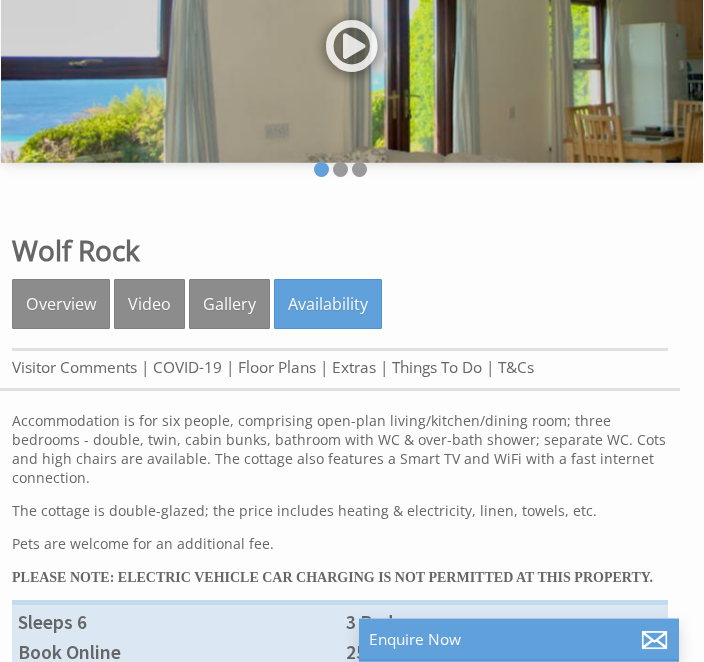 scroll, scrollTop: 176, scrollLeft: 0, axis: vertical 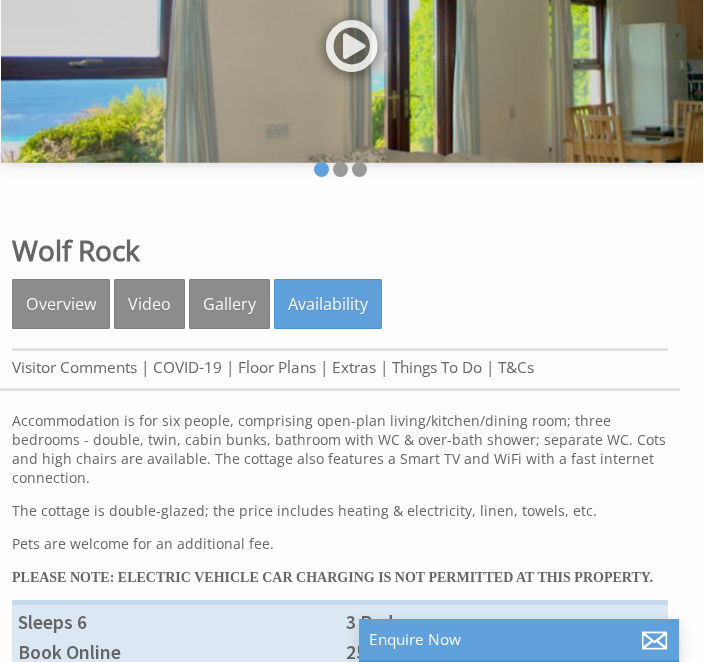 click on "Availability" at bounding box center (328, 304) 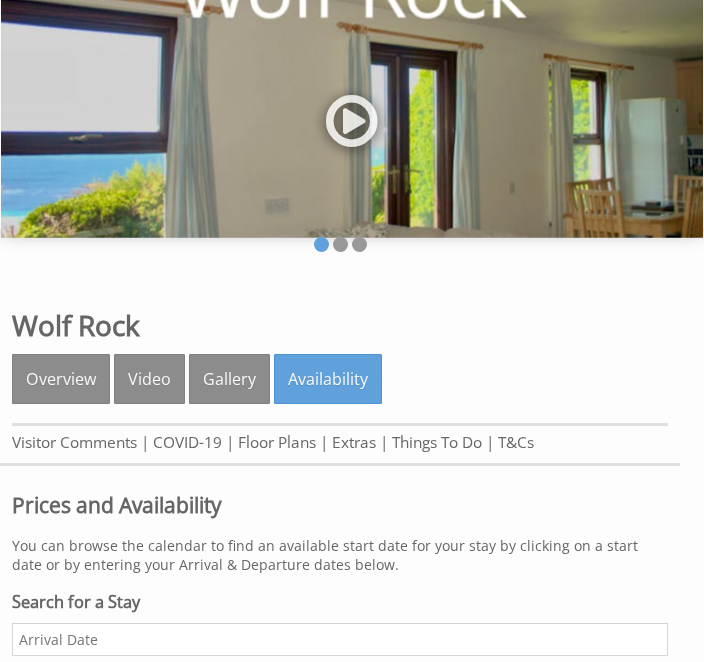 scroll, scrollTop: 0, scrollLeft: 0, axis: both 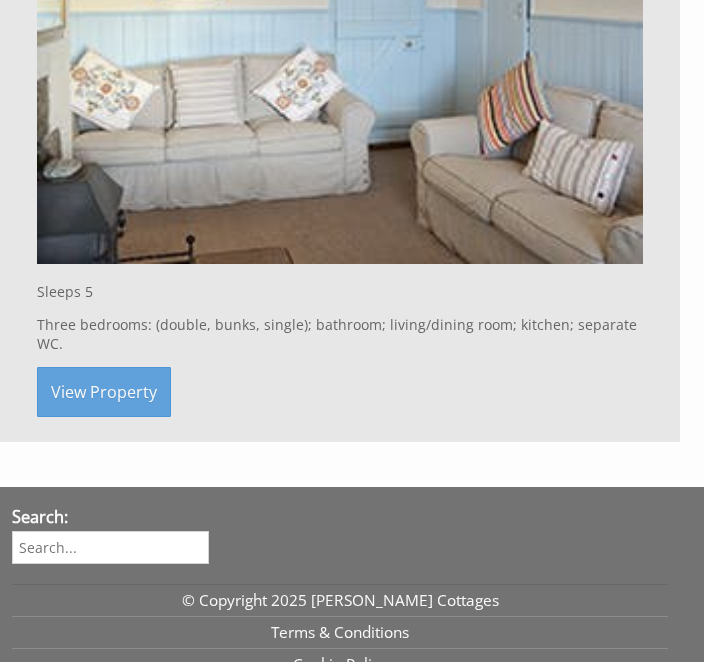 click on "View Property" at bounding box center (104, 392) 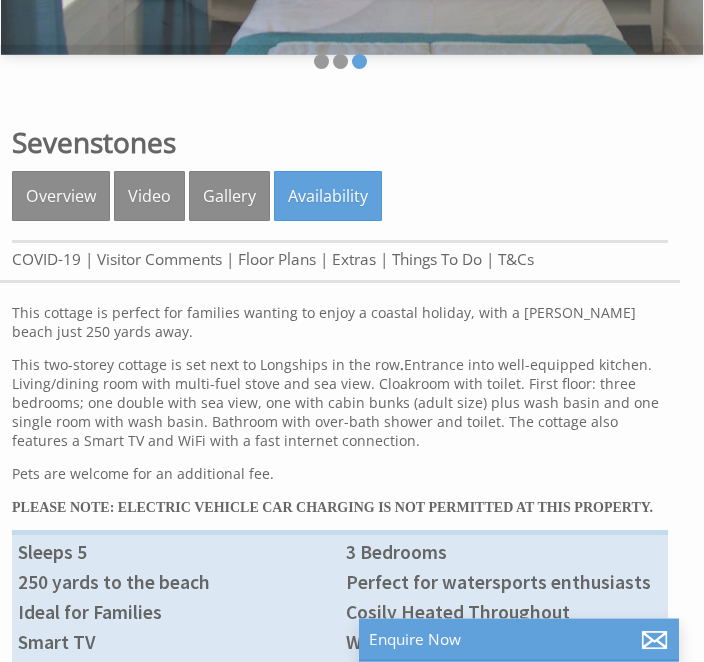 scroll, scrollTop: 284, scrollLeft: 0, axis: vertical 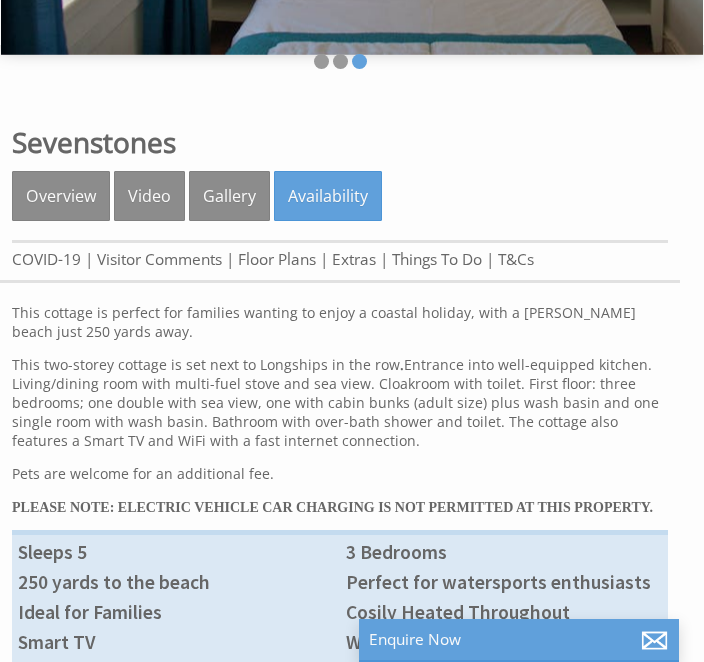 click on "Availability" at bounding box center [328, 196] 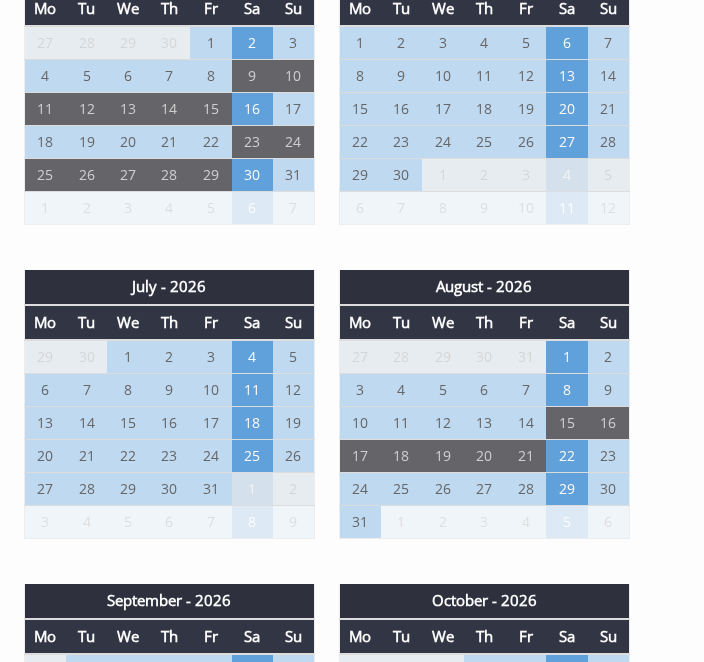 scroll, scrollTop: 2681, scrollLeft: 0, axis: vertical 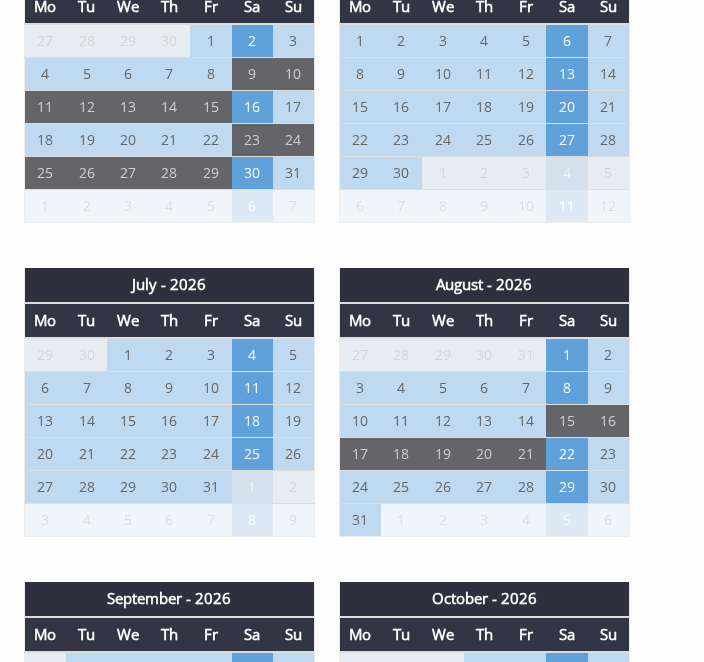 click on "11" at bounding box center (252, 388) 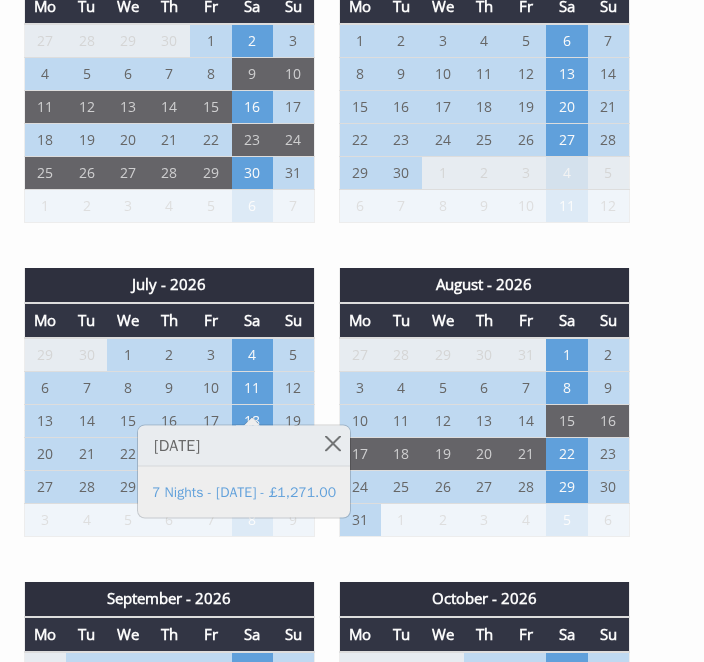 click on "7 Nights - Saturday  - £1,271.00" at bounding box center [244, 492] 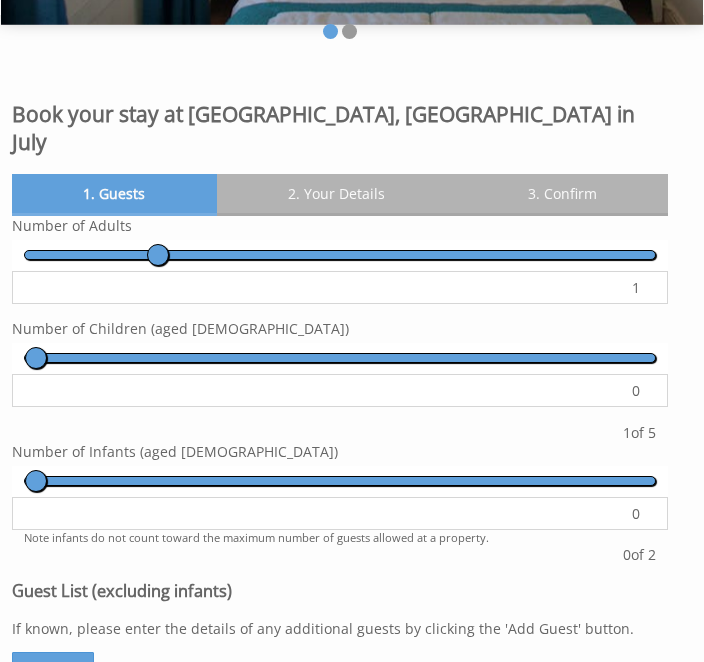 scroll, scrollTop: 314, scrollLeft: 0, axis: vertical 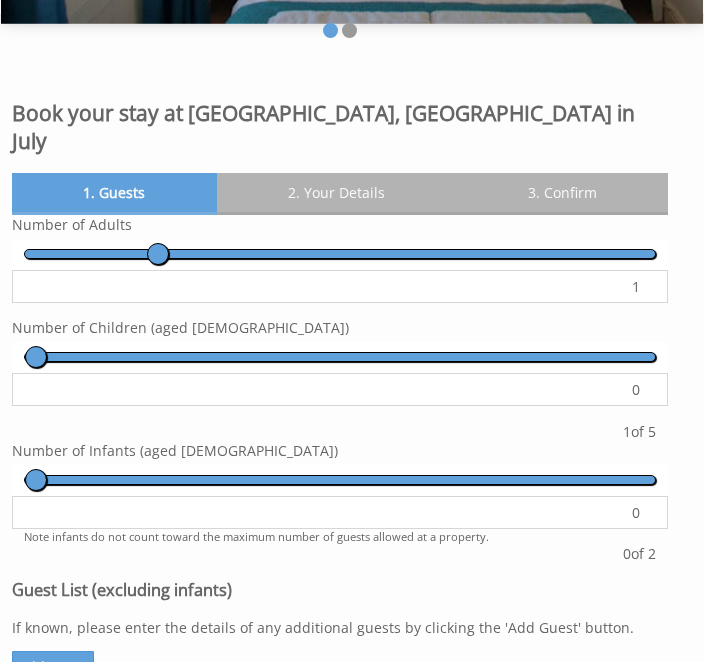 type on "2" 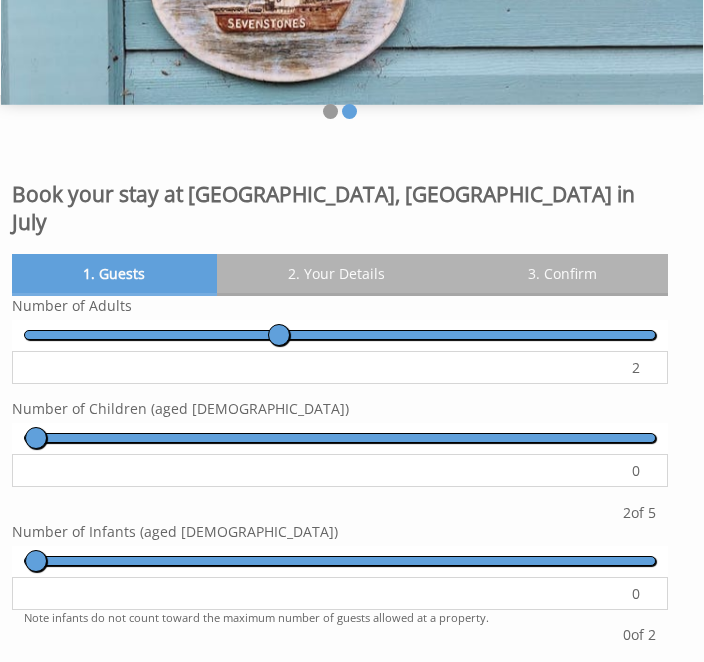 scroll, scrollTop: 232, scrollLeft: 0, axis: vertical 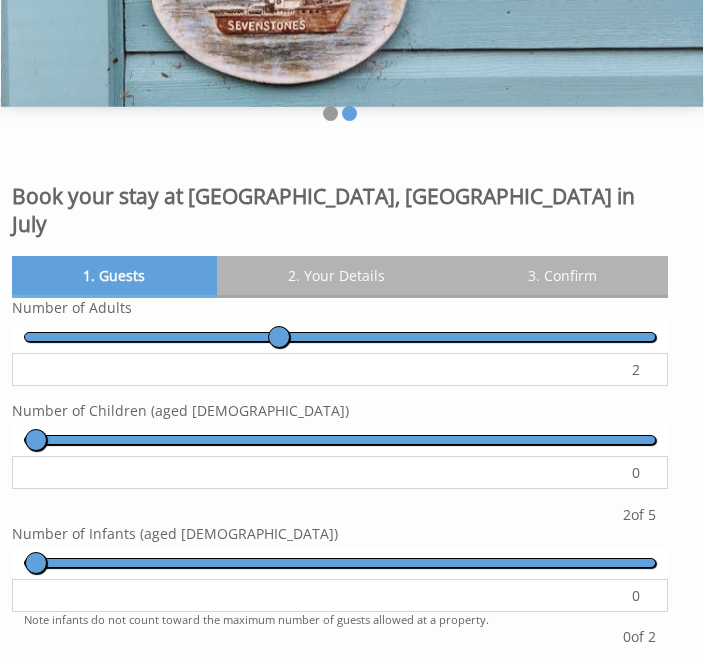 type on "3" 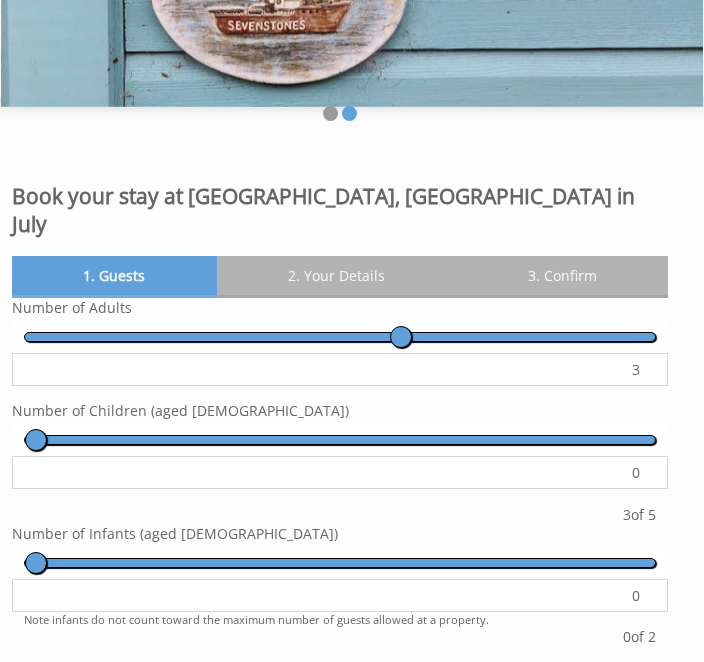 type on "4" 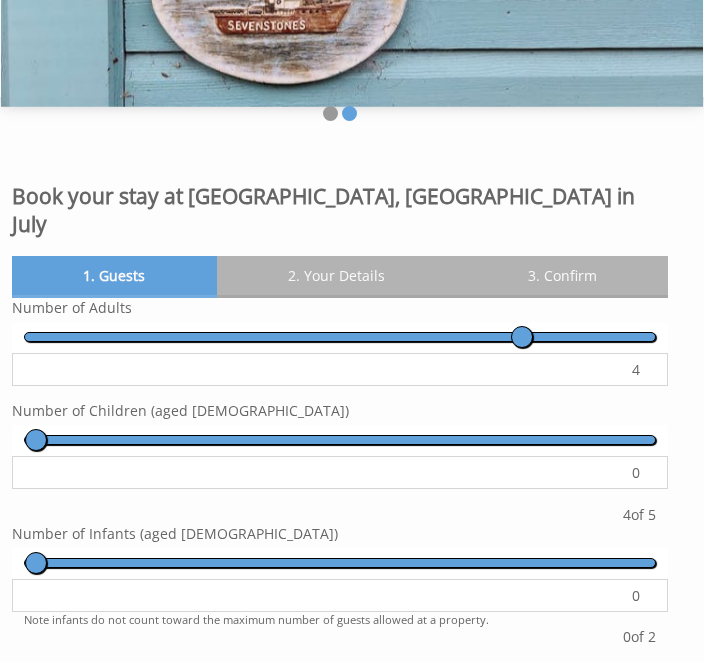 type on "4" 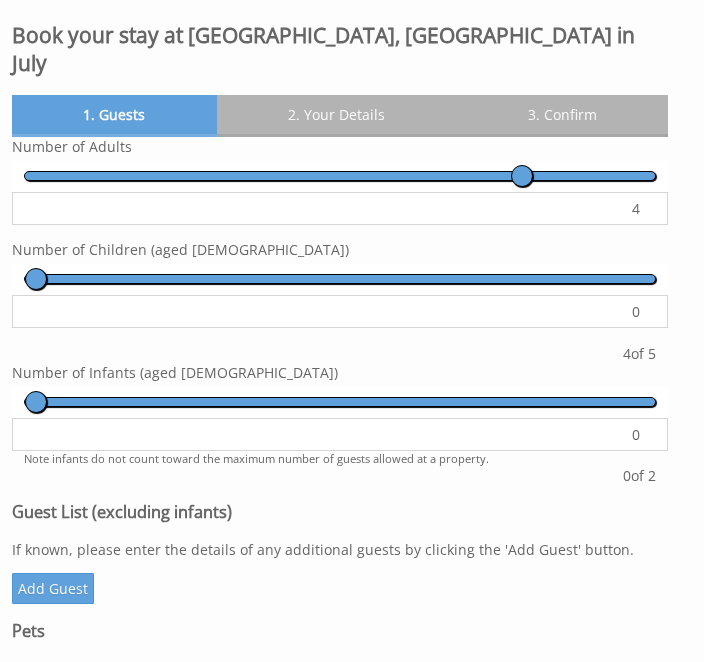 scroll, scrollTop: 397, scrollLeft: 0, axis: vertical 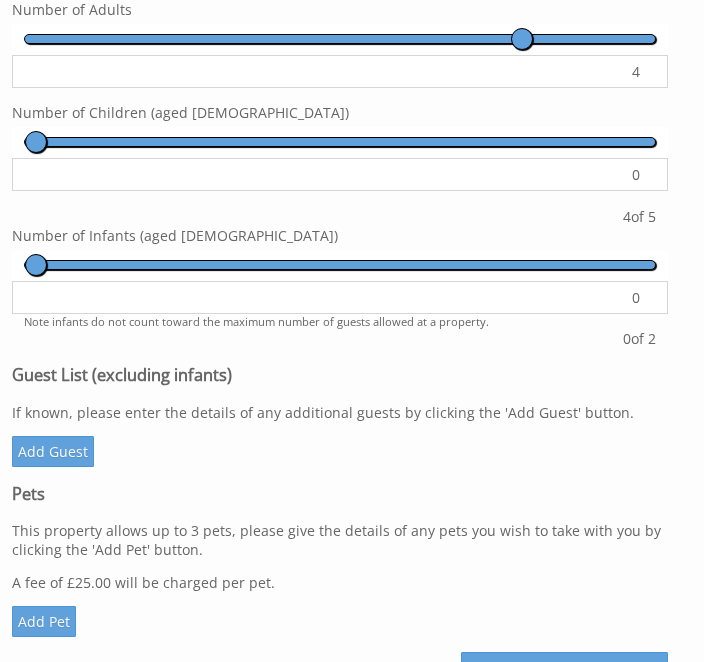 click on "Add Pet" at bounding box center [44, 622] 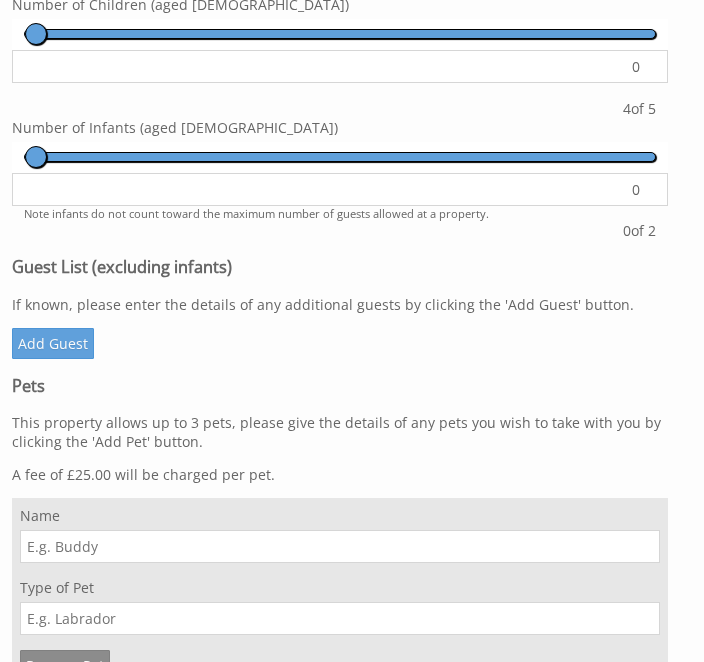 click on "Name" at bounding box center (340, 547) 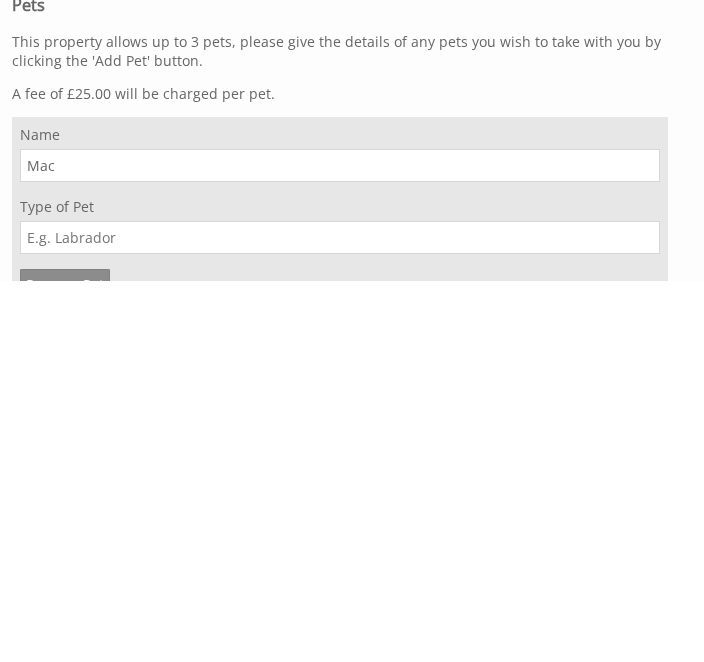 type on "Mac" 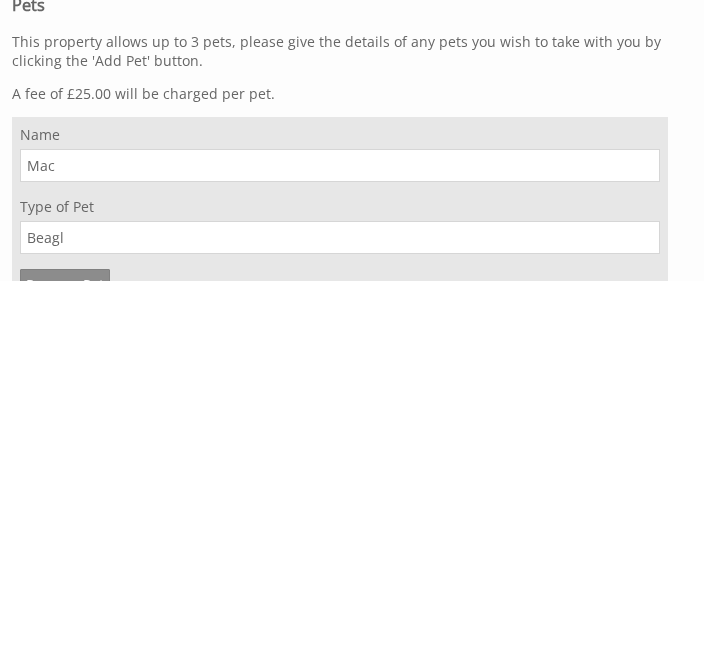type on "Beagle" 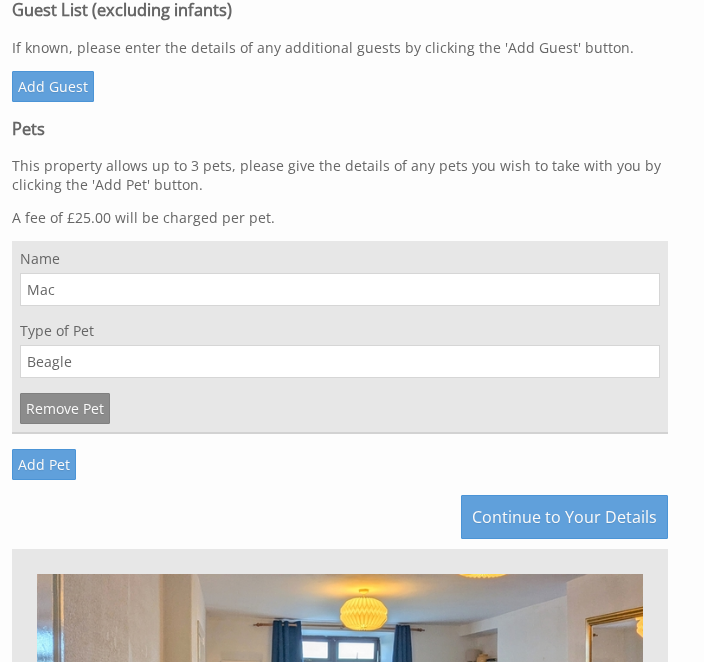 scroll, scrollTop: 894, scrollLeft: 0, axis: vertical 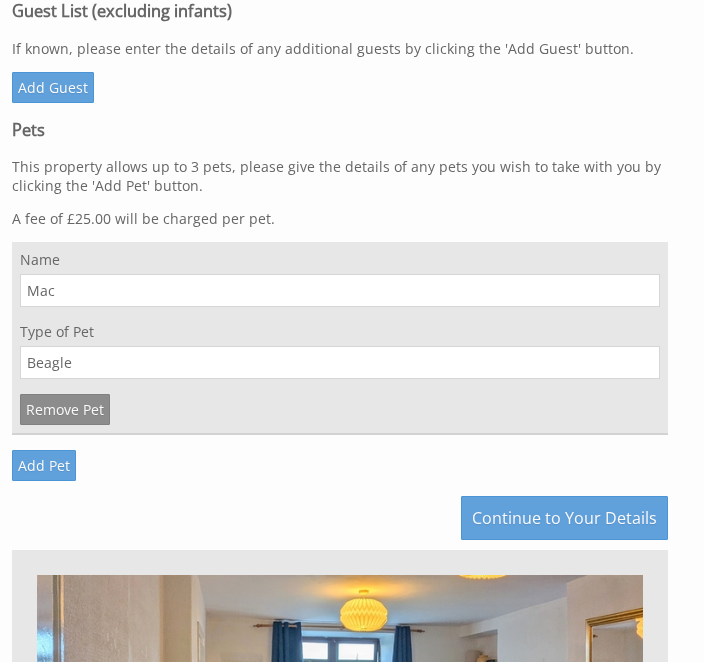 click on "Continue to Your Details" at bounding box center (564, 518) 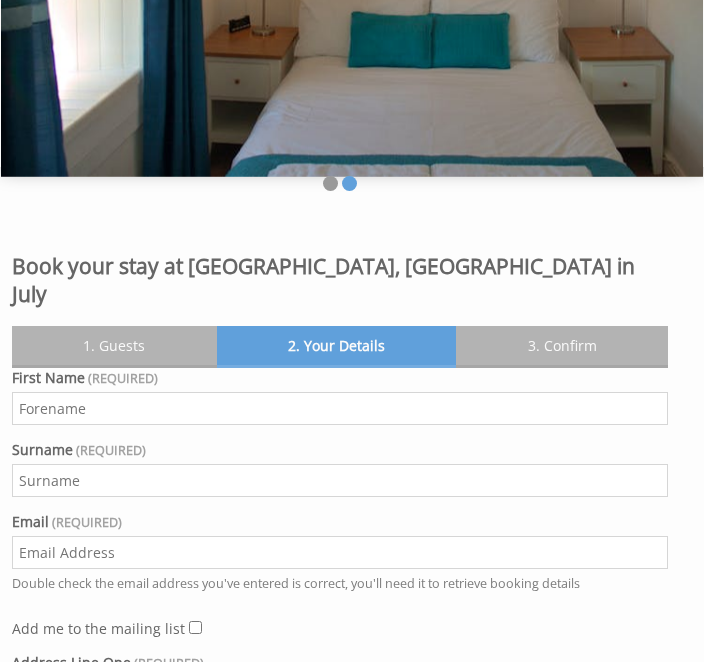scroll, scrollTop: 162, scrollLeft: 0, axis: vertical 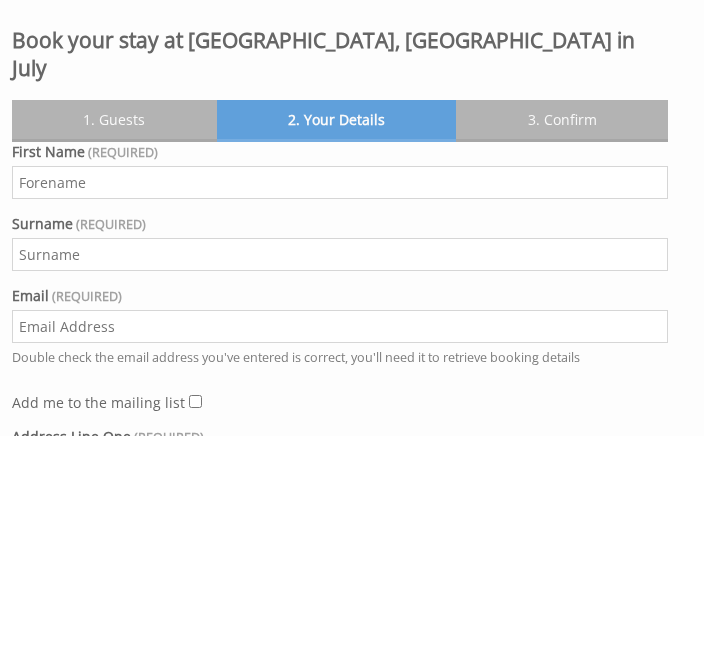 type on "Kate" 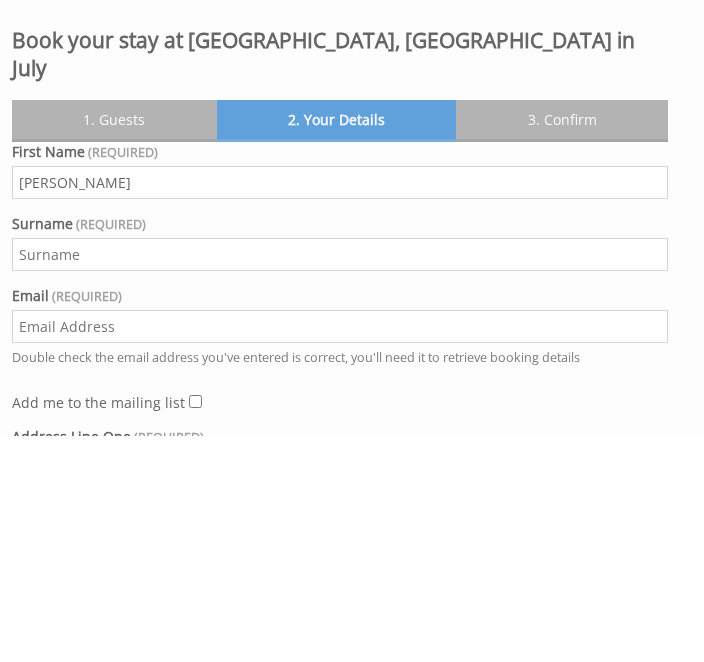 type on "Graystone" 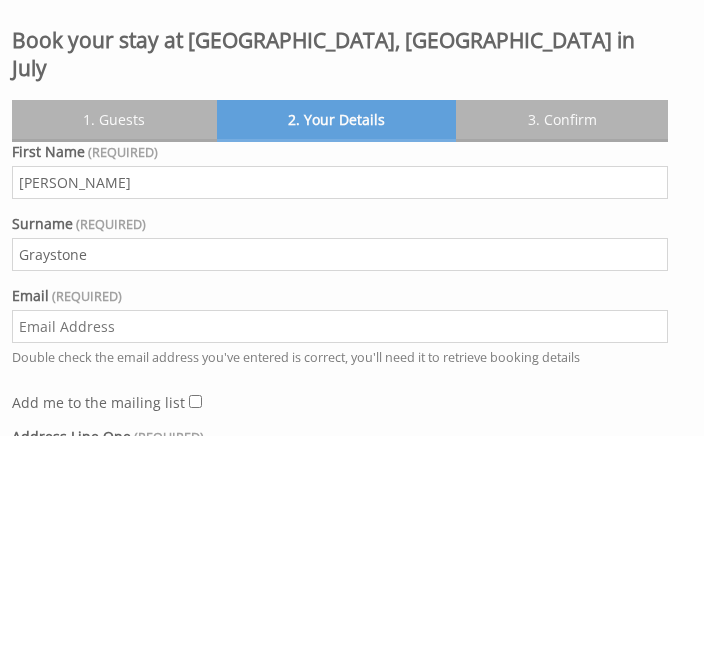 type on "[EMAIL_ADDRESS][DOMAIN_NAME]" 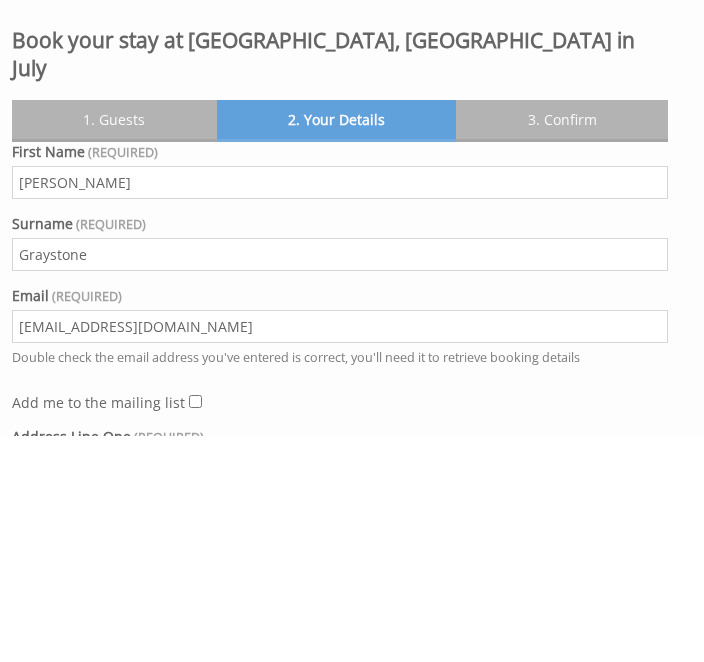scroll, scrollTop: 388, scrollLeft: 0, axis: vertical 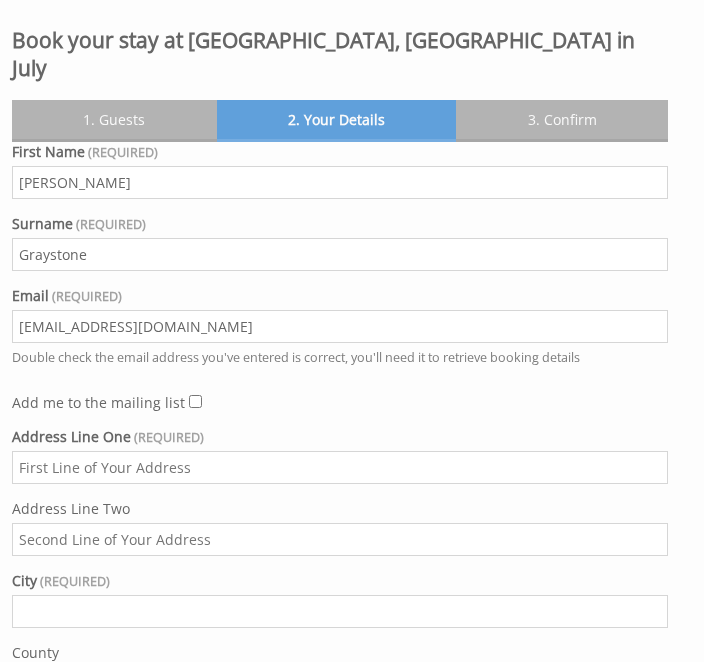 click on "Address Line One" at bounding box center (340, 467) 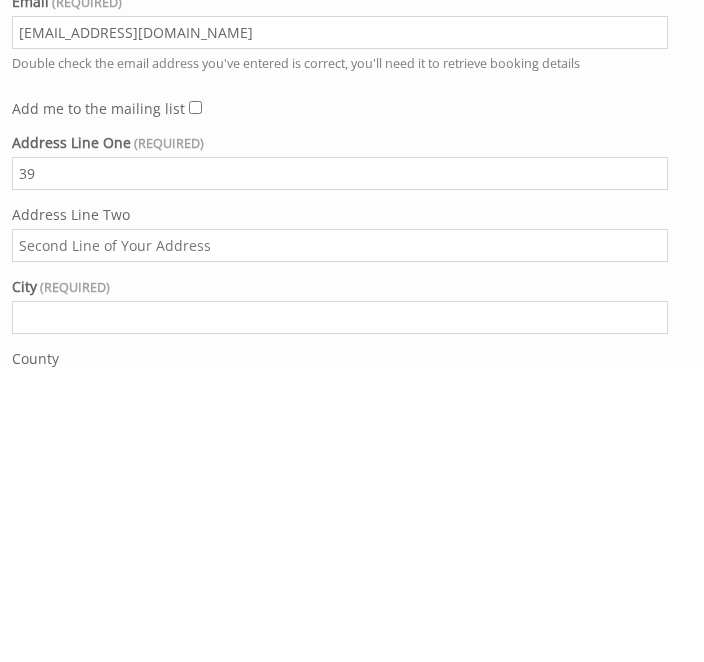 type on "39" 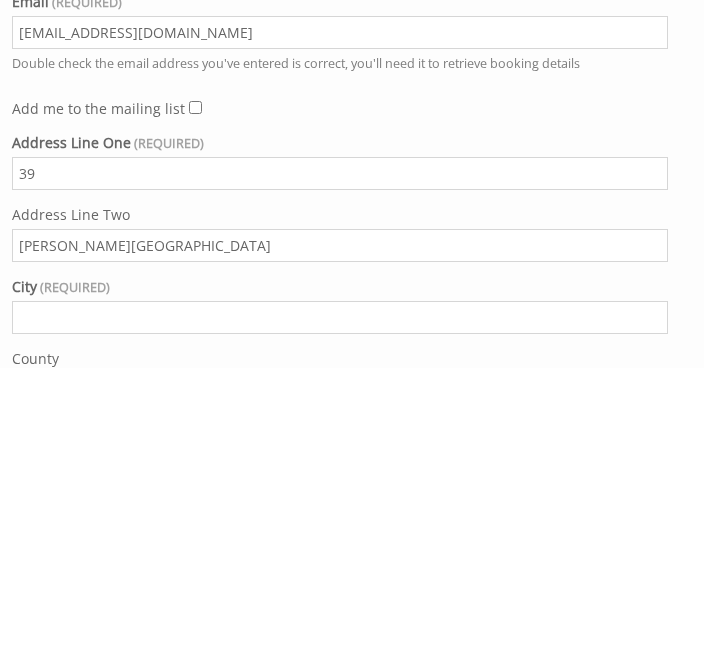type on "Livingstone Street" 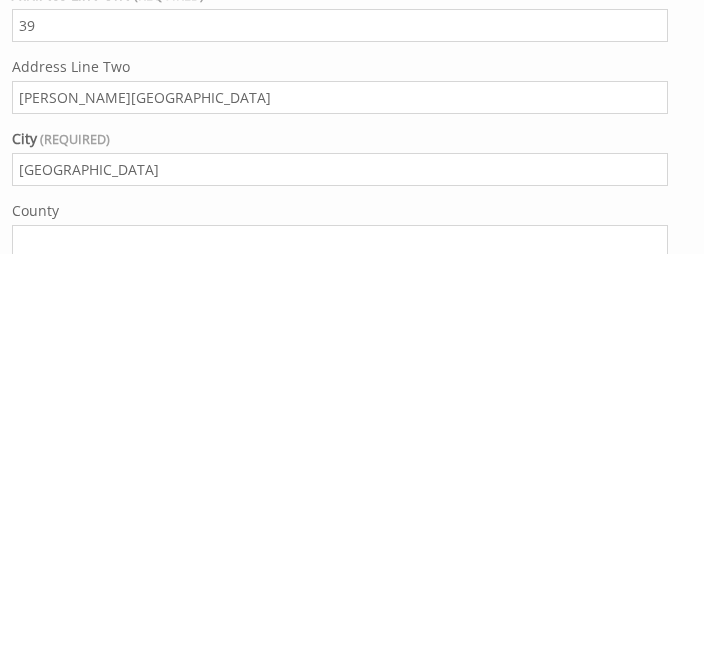 type on "Worcester" 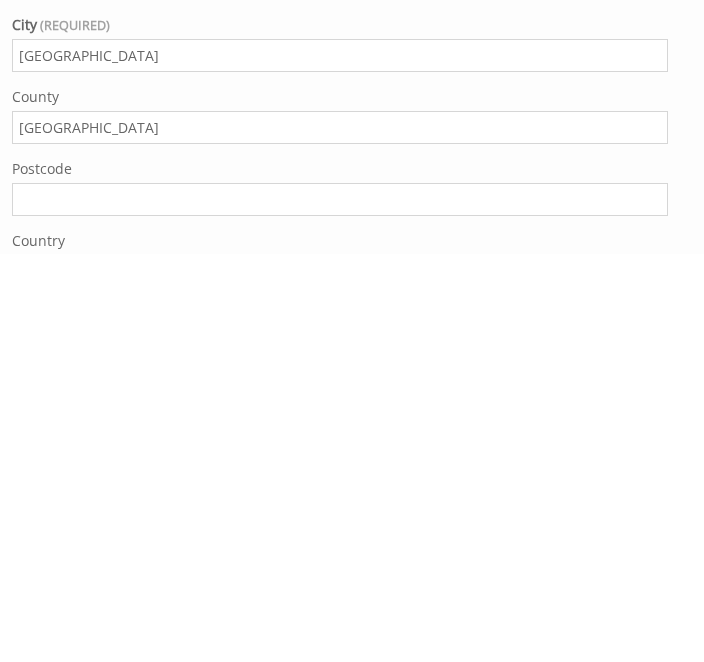 scroll, scrollTop: 537, scrollLeft: 0, axis: vertical 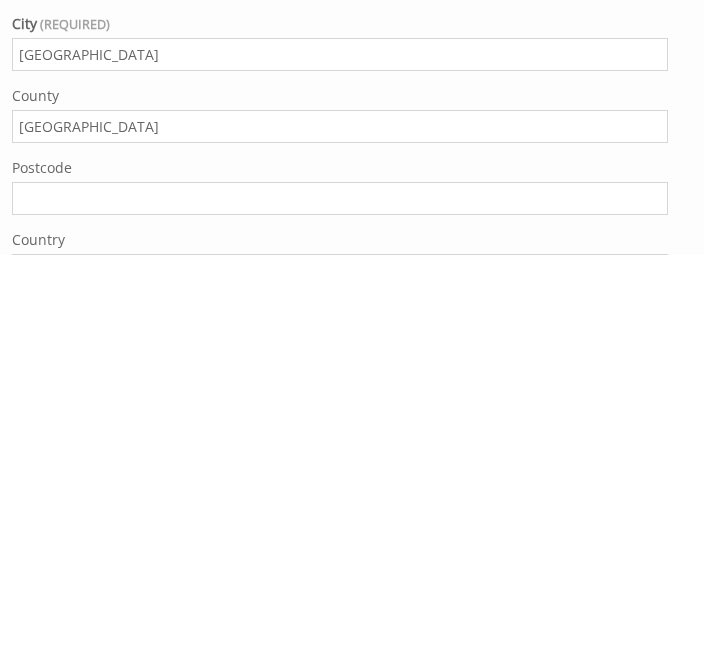 type on "Worcestershire" 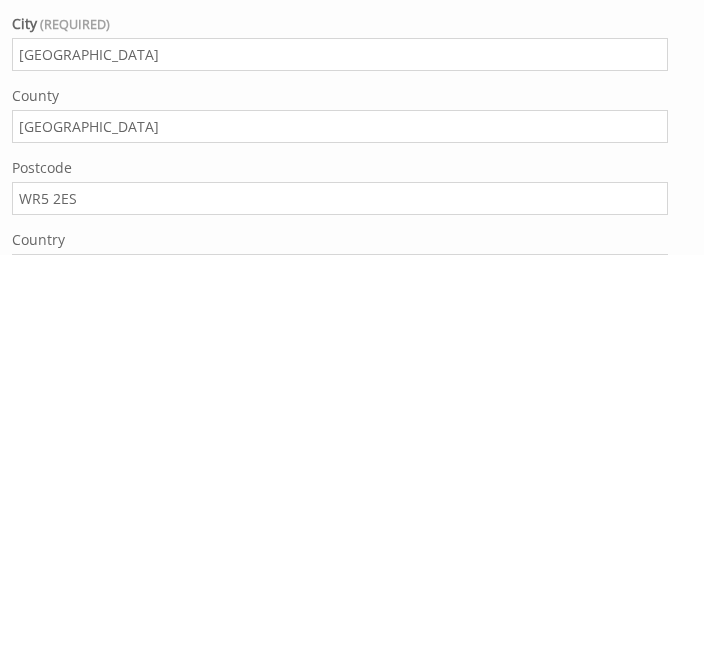 scroll, scrollTop: 945, scrollLeft: 0, axis: vertical 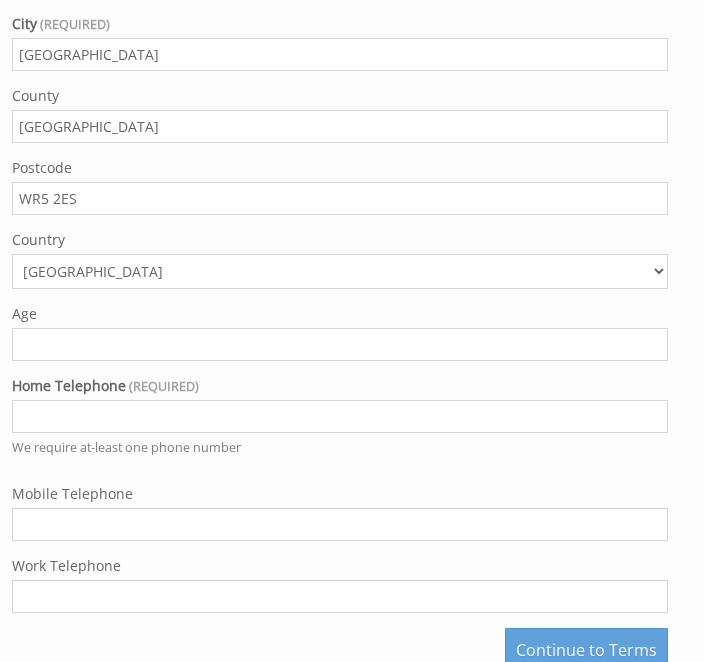 type on "WR5 2ES" 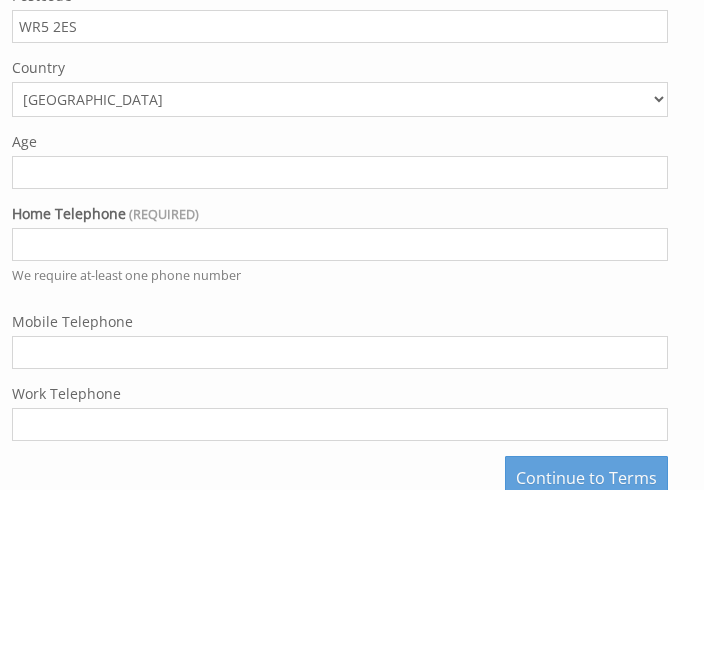 click on "Home Telephone" at bounding box center [340, 416] 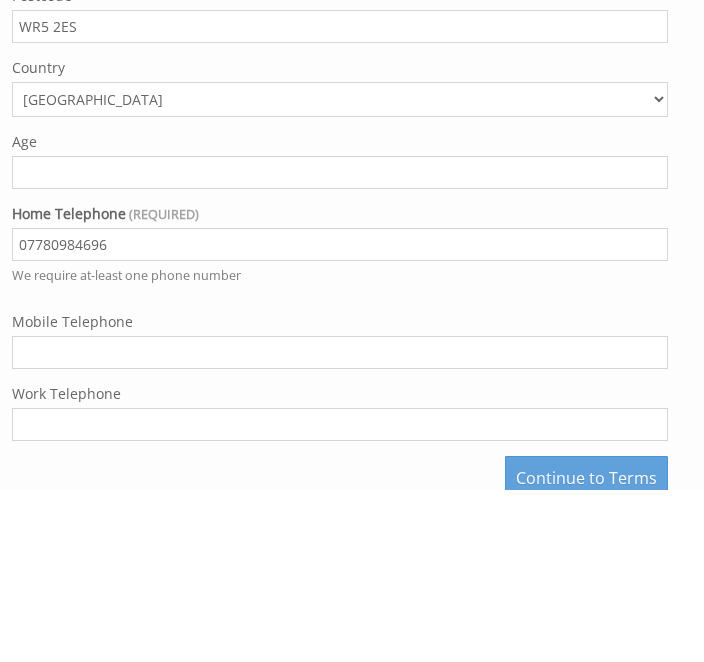 scroll, scrollTop: 1117, scrollLeft: 0, axis: vertical 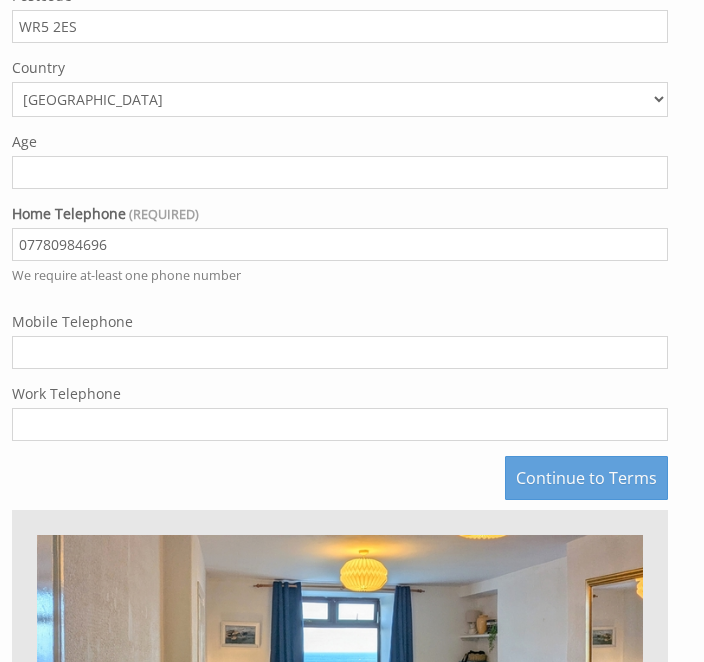 click on "Mobile Telephone" at bounding box center (340, 352) 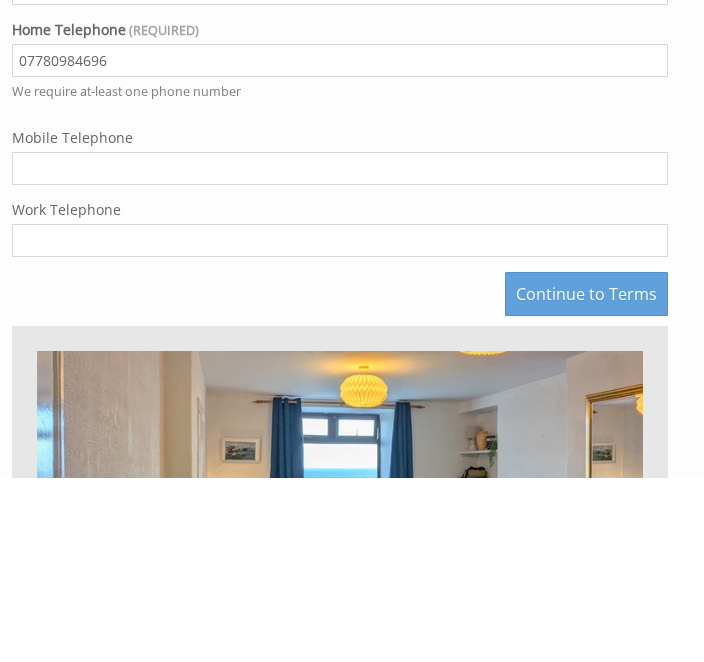 type on "07780984696" 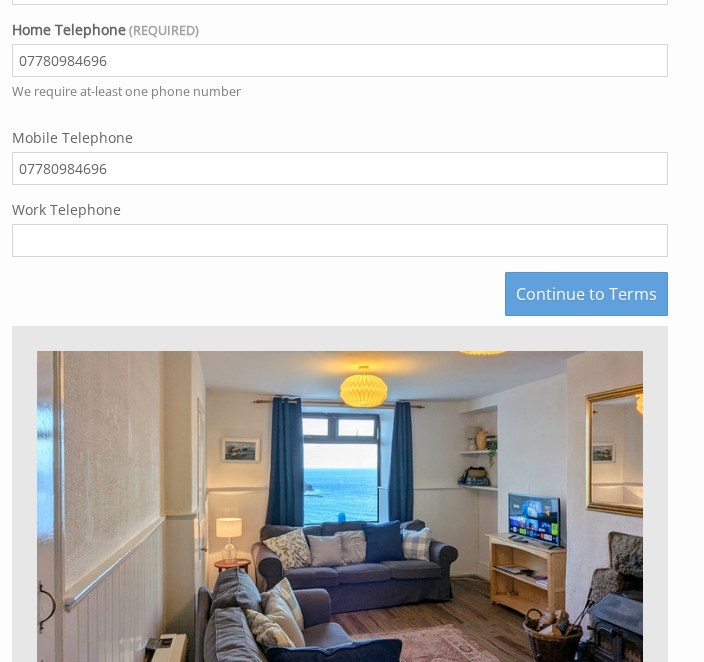 click on "Continue to Terms" at bounding box center (586, 294) 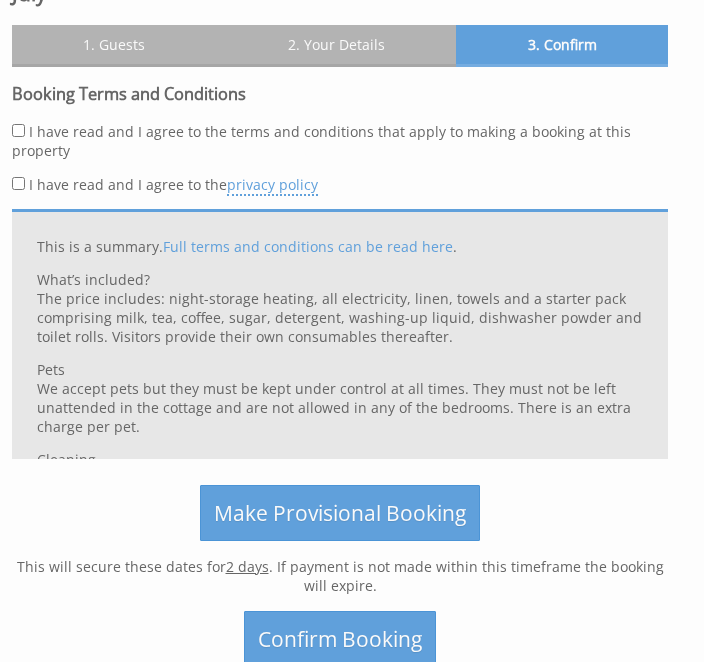 scroll, scrollTop: 464, scrollLeft: 0, axis: vertical 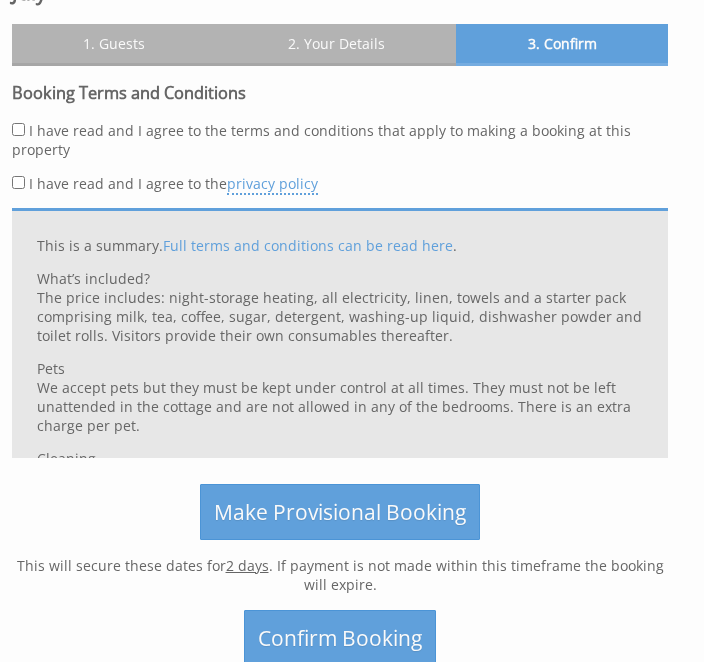 click on "I have read and I agree to the terms and conditions that apply to making a booking at this property" at bounding box center (18, 129) 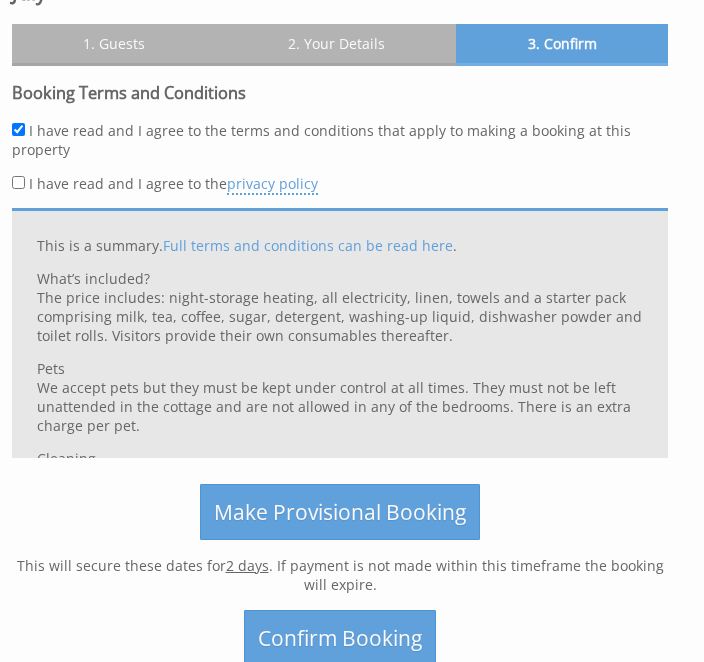 click on "I have read and I agree to the  privacy policy" at bounding box center (18, 182) 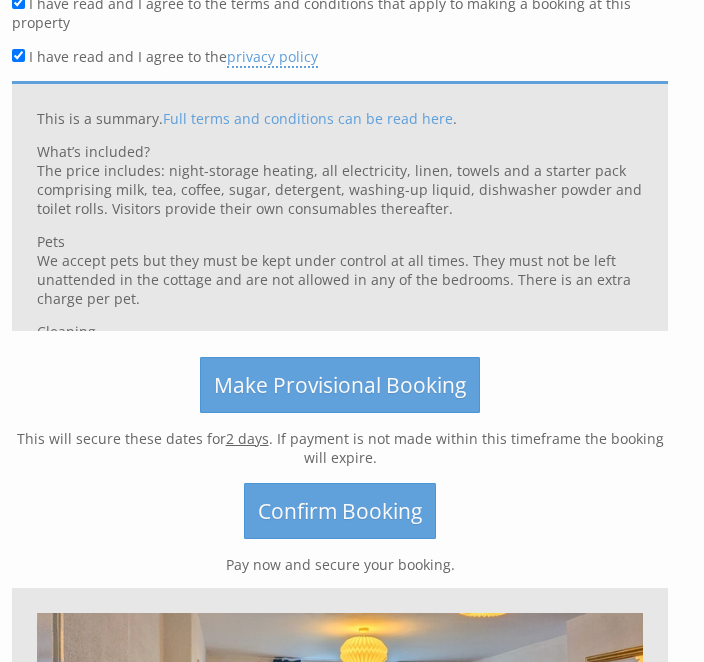 scroll, scrollTop: 590, scrollLeft: 0, axis: vertical 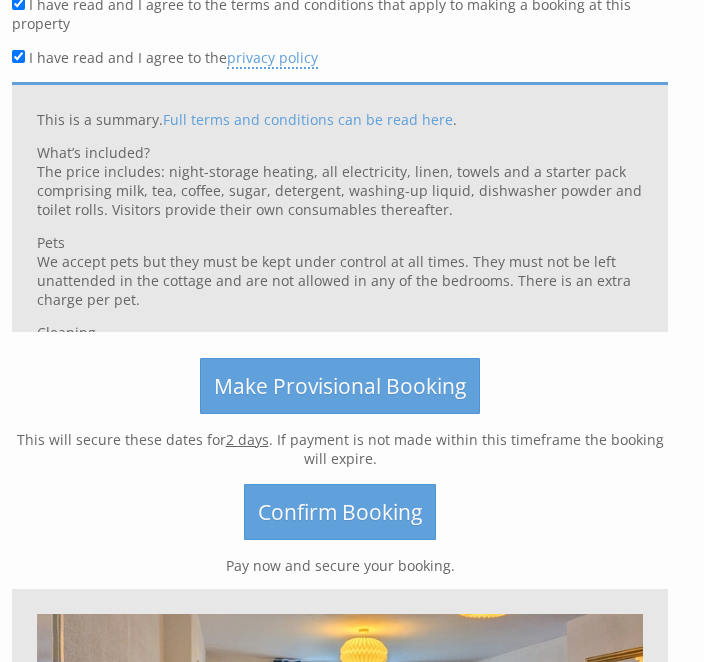 click on "Confirm Booking" at bounding box center [340, 512] 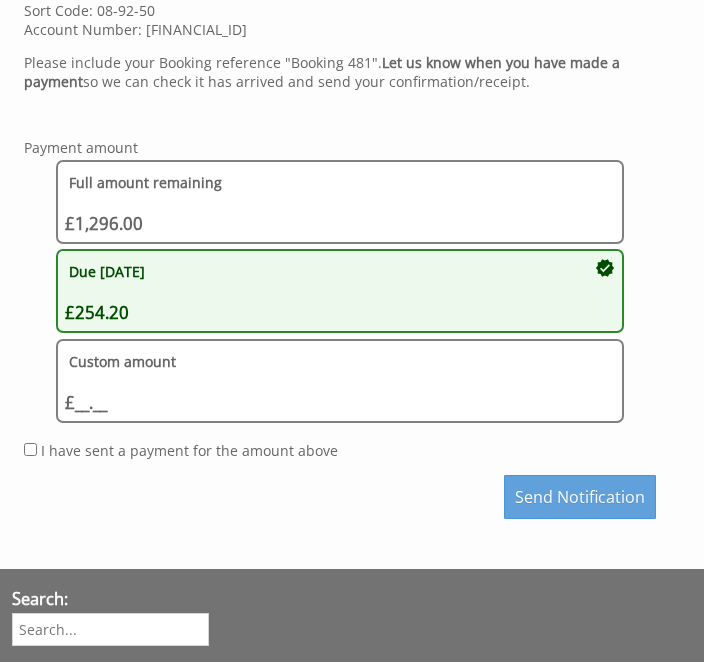 scroll, scrollTop: 1754, scrollLeft: 0, axis: vertical 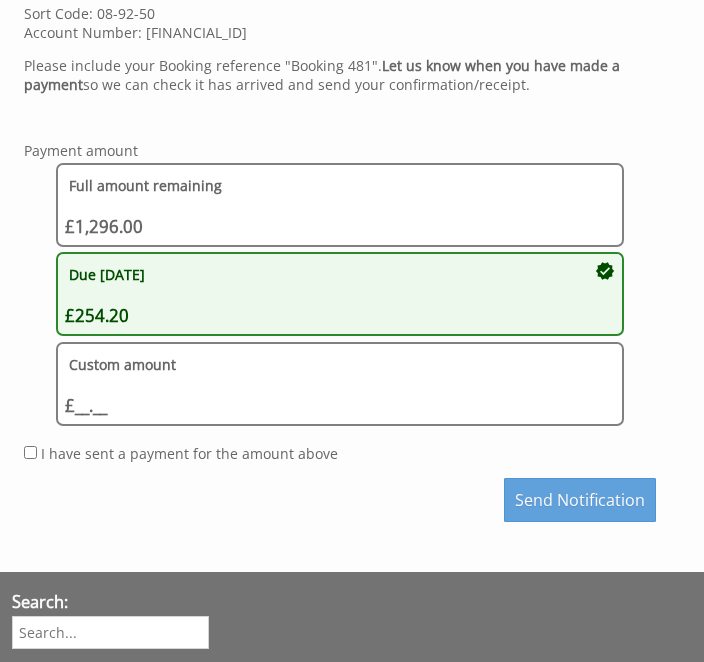 click on "I have sent a payment for the amount above" at bounding box center [189, 453] 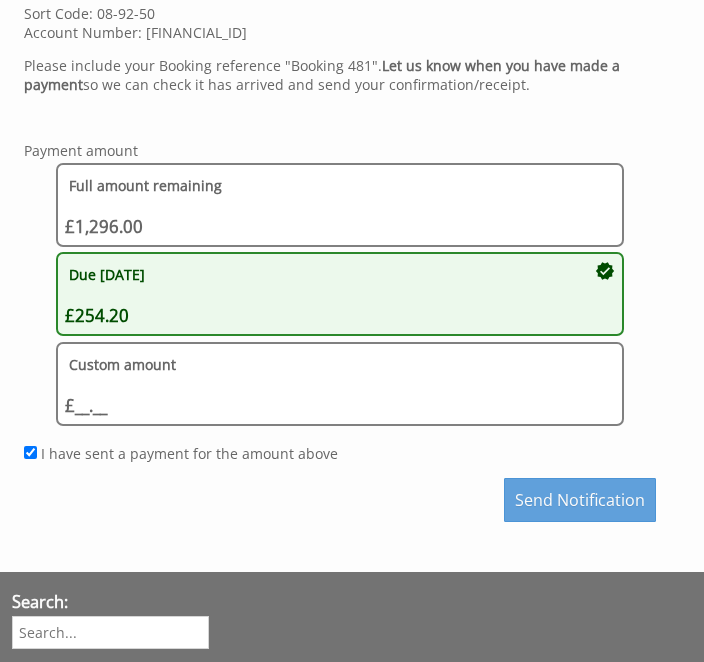 click on "Send Notification" at bounding box center (580, 500) 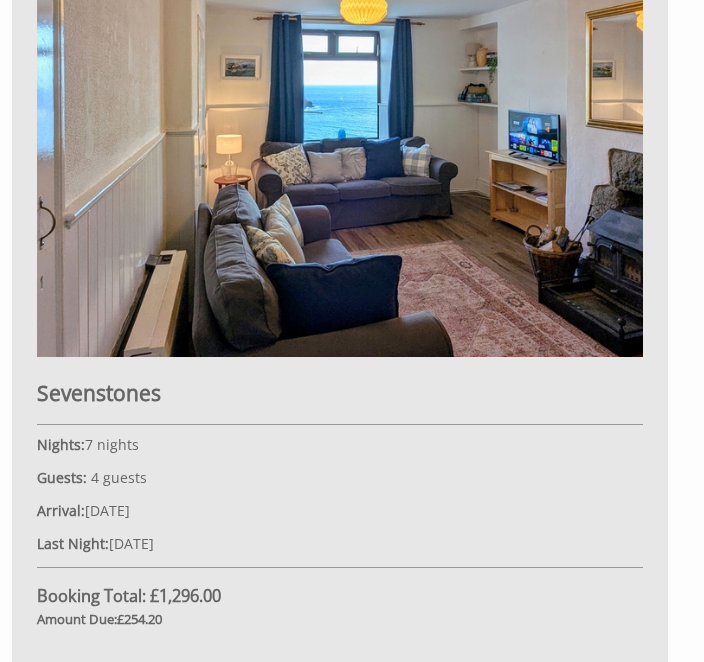 scroll, scrollTop: 1006, scrollLeft: 0, axis: vertical 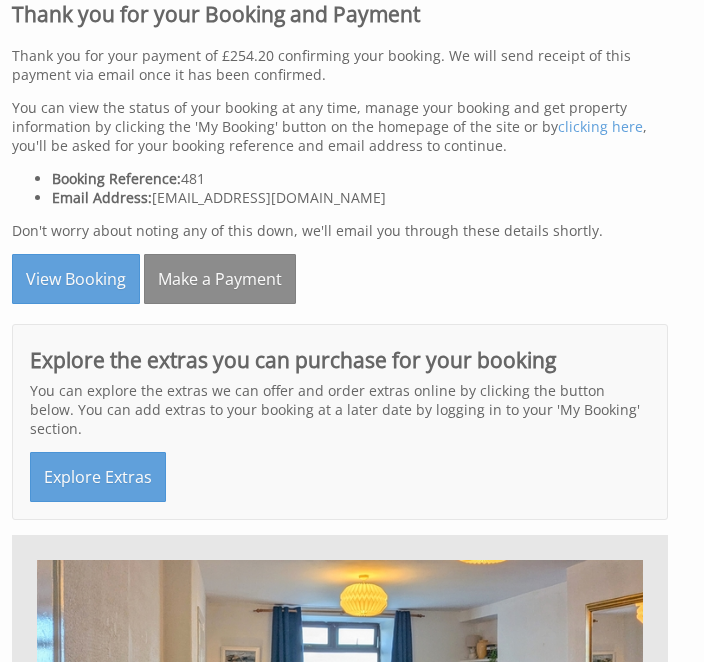 click on "View Booking" at bounding box center [76, 280] 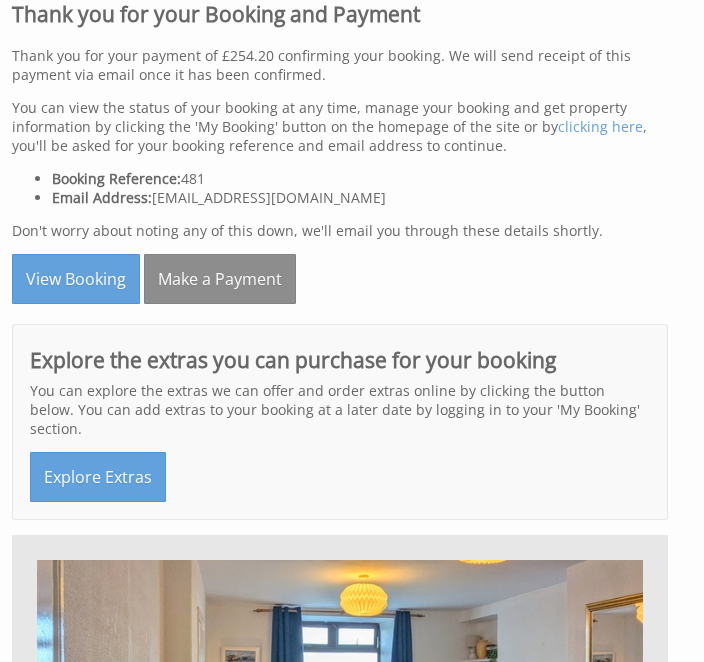 scroll, scrollTop: 414, scrollLeft: 0, axis: vertical 